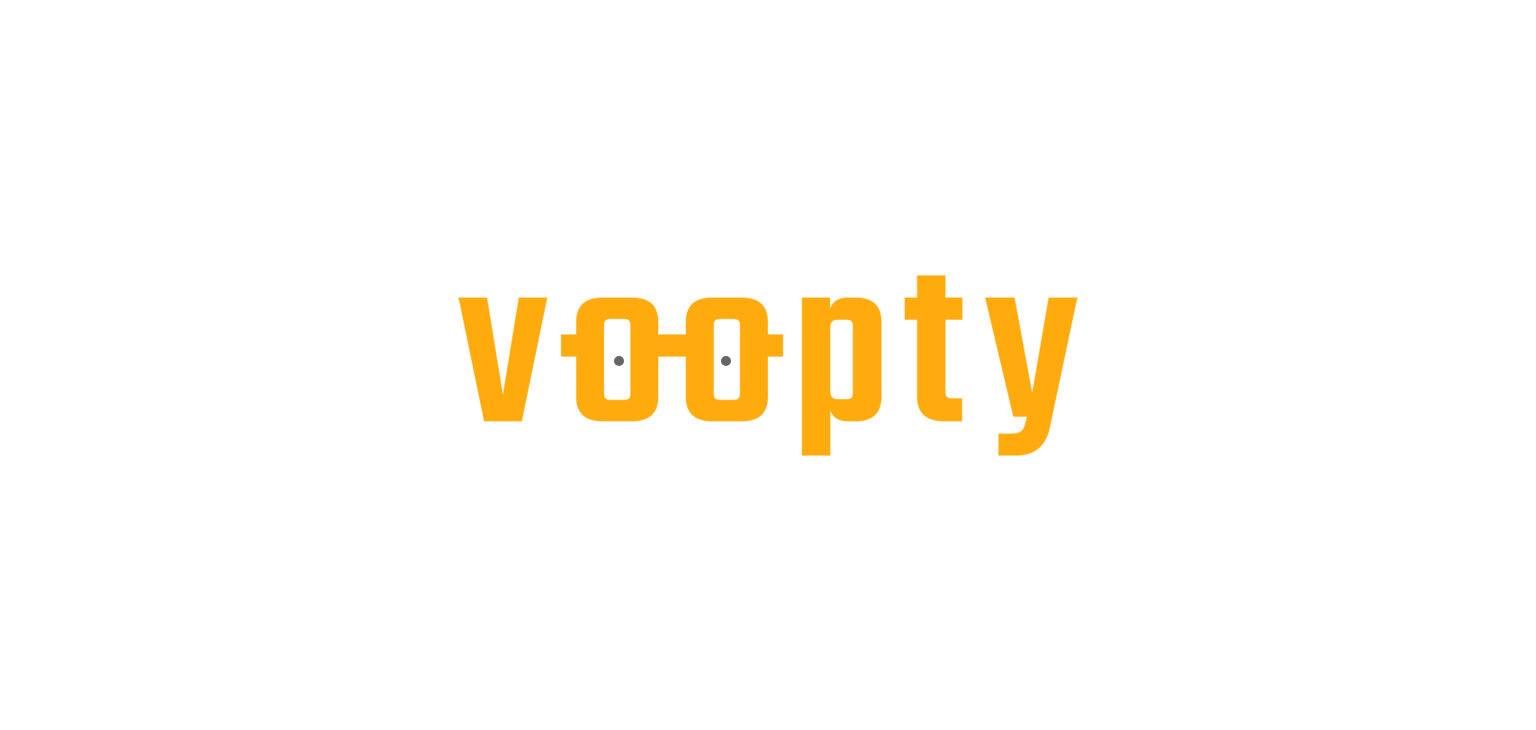 scroll, scrollTop: 0, scrollLeft: 0, axis: both 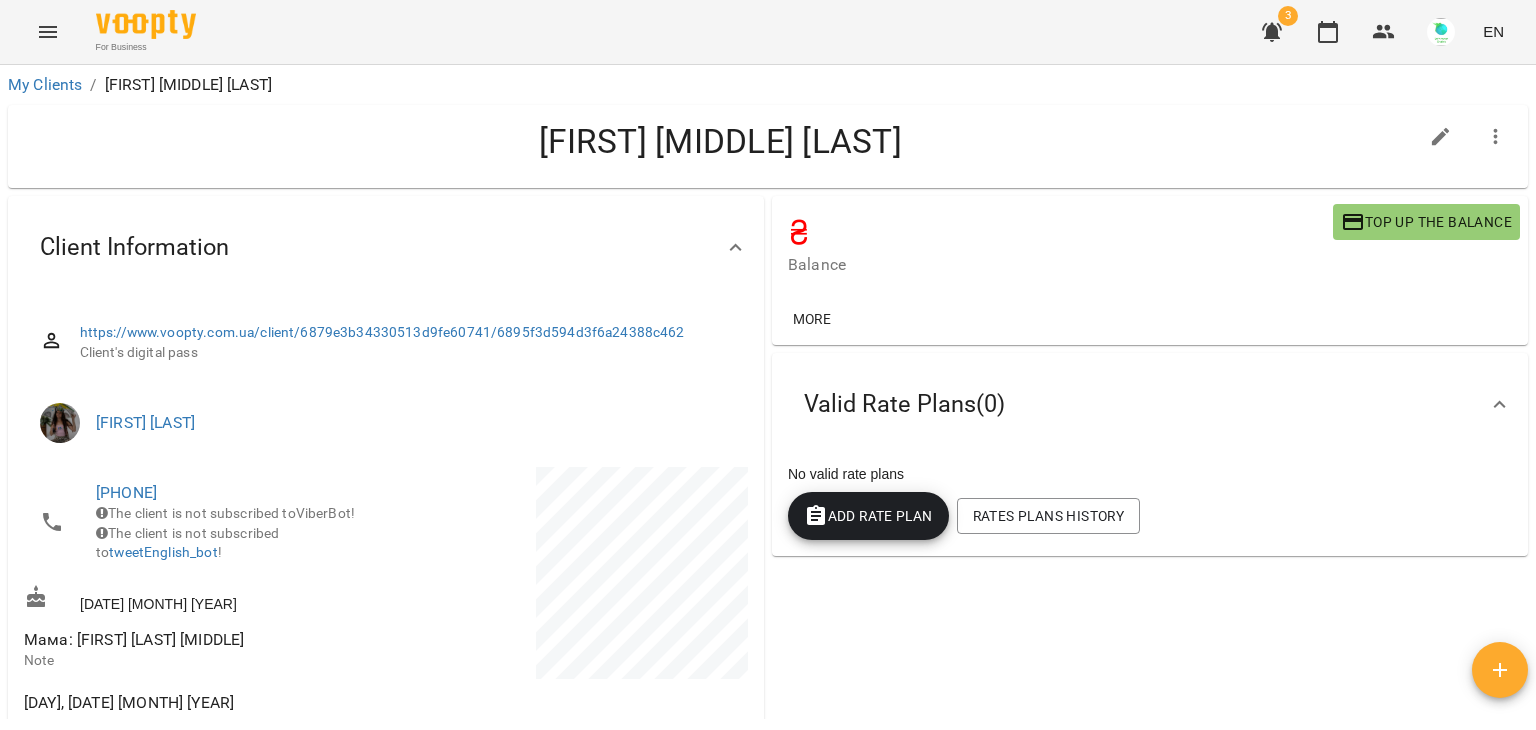 click 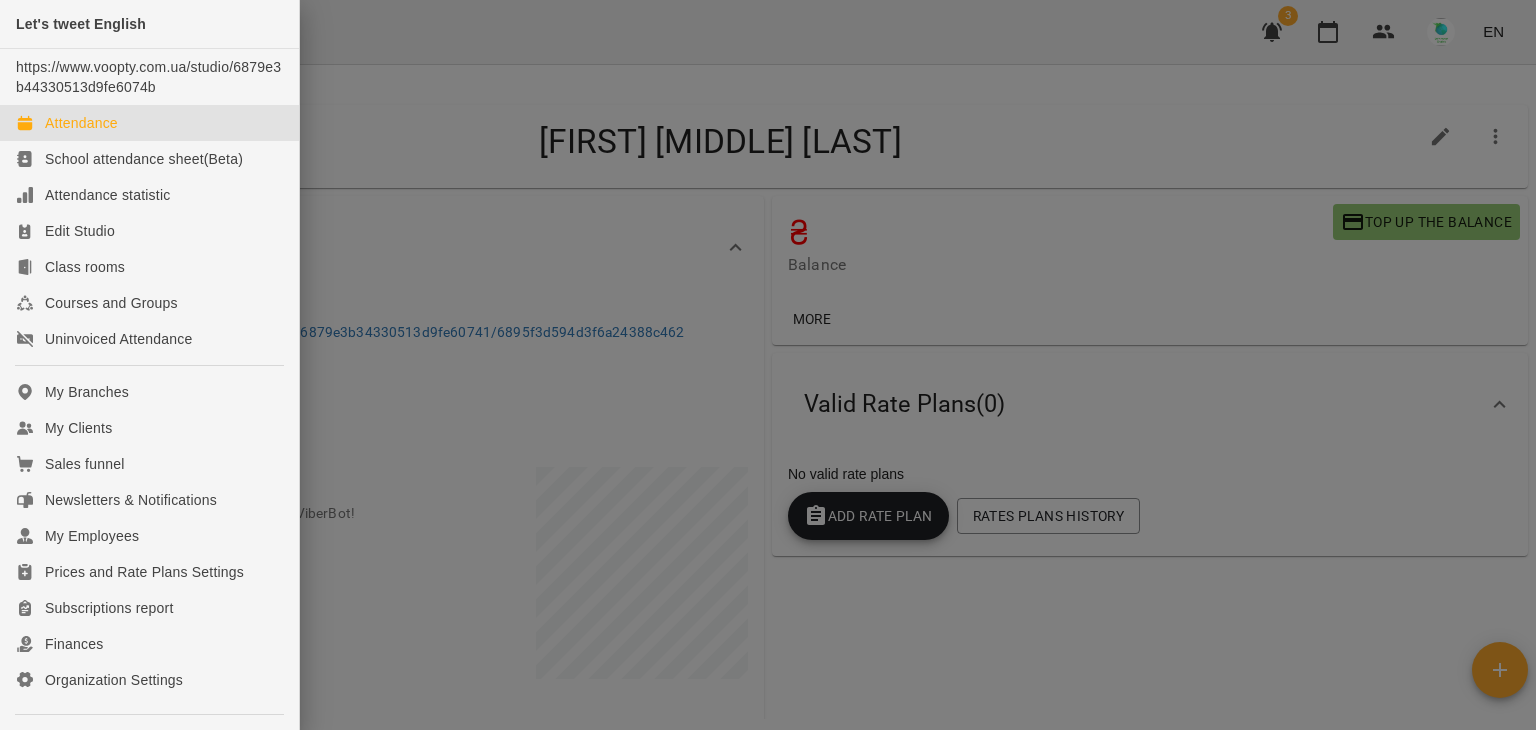 click on "Attendance" at bounding box center [149, 123] 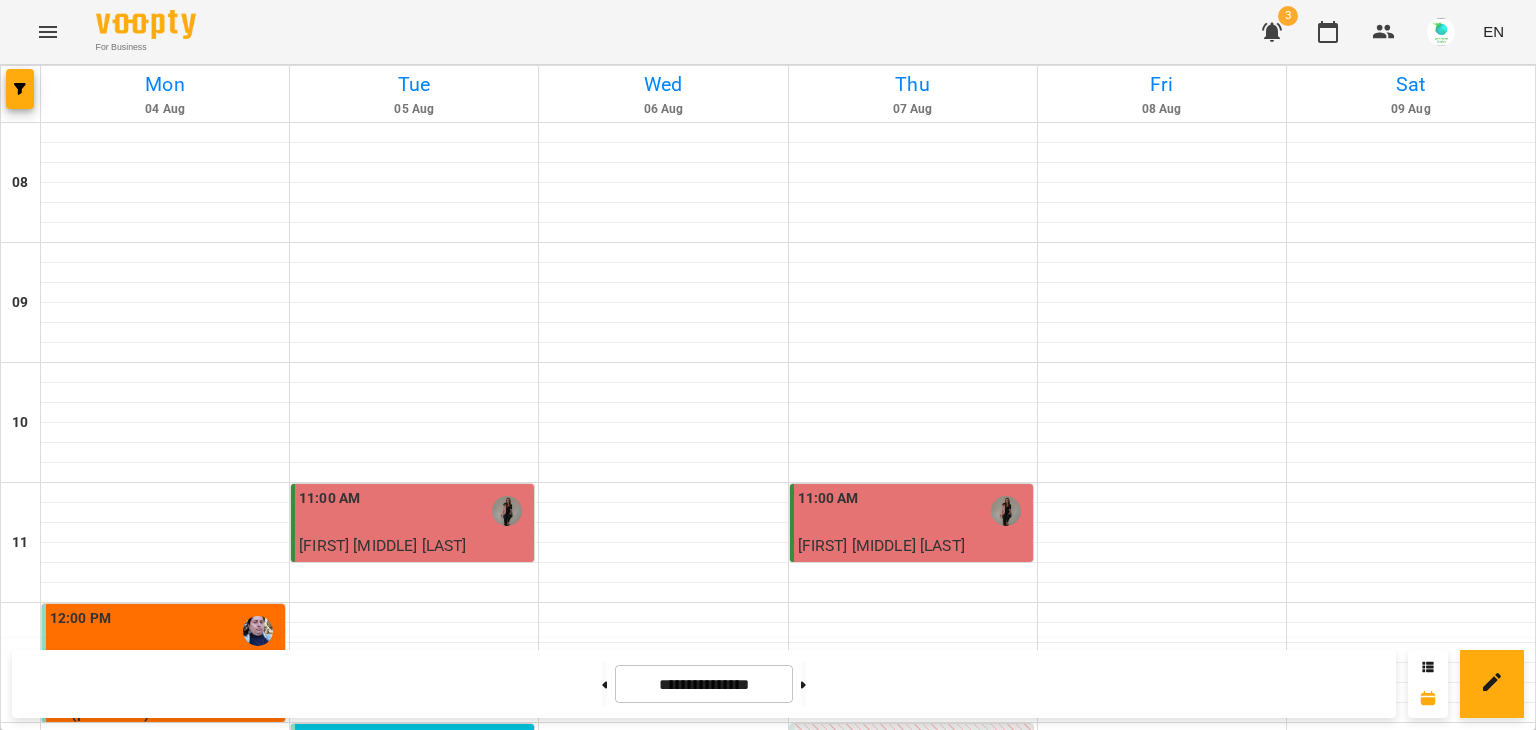 scroll, scrollTop: 722, scrollLeft: 0, axis: vertical 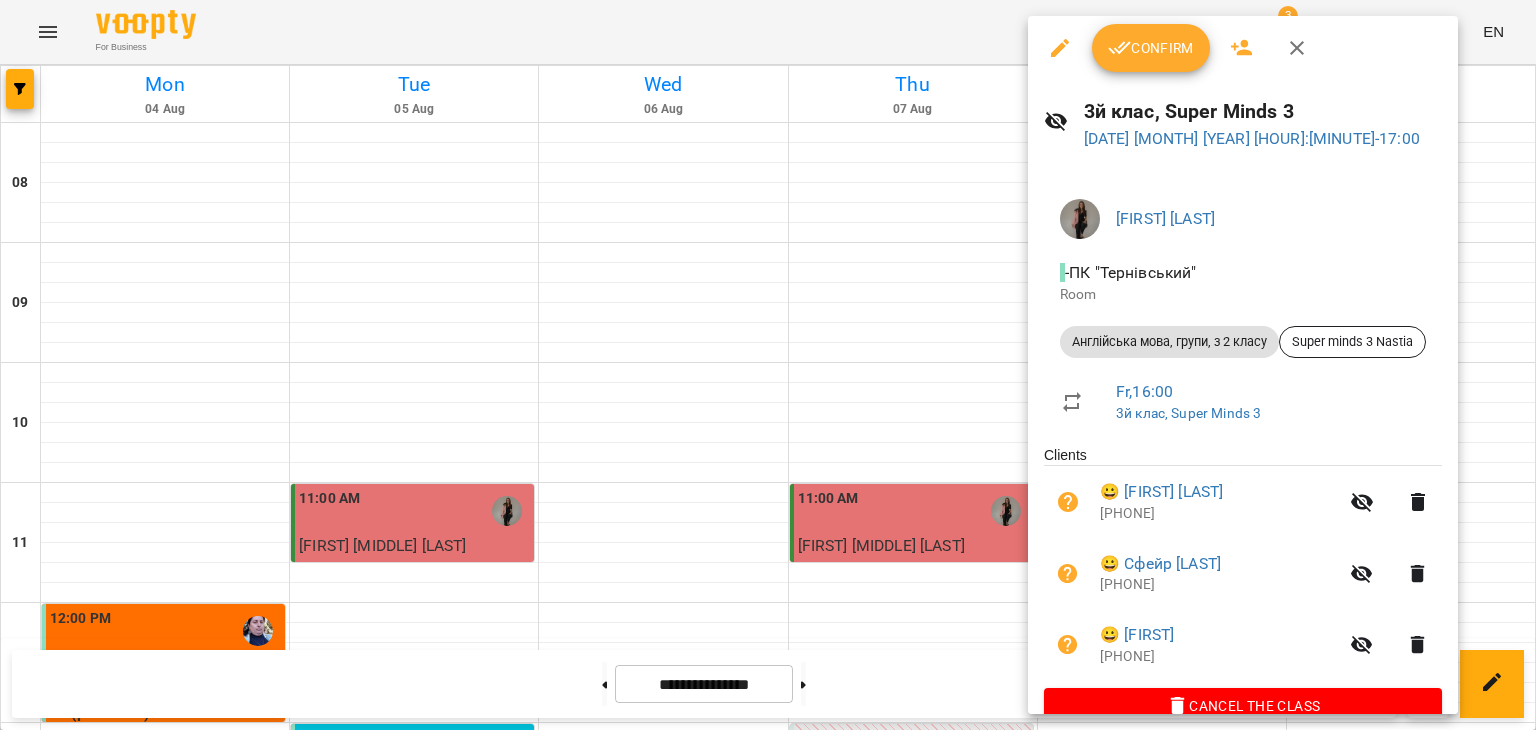 click on "Confirm" at bounding box center [1151, 48] 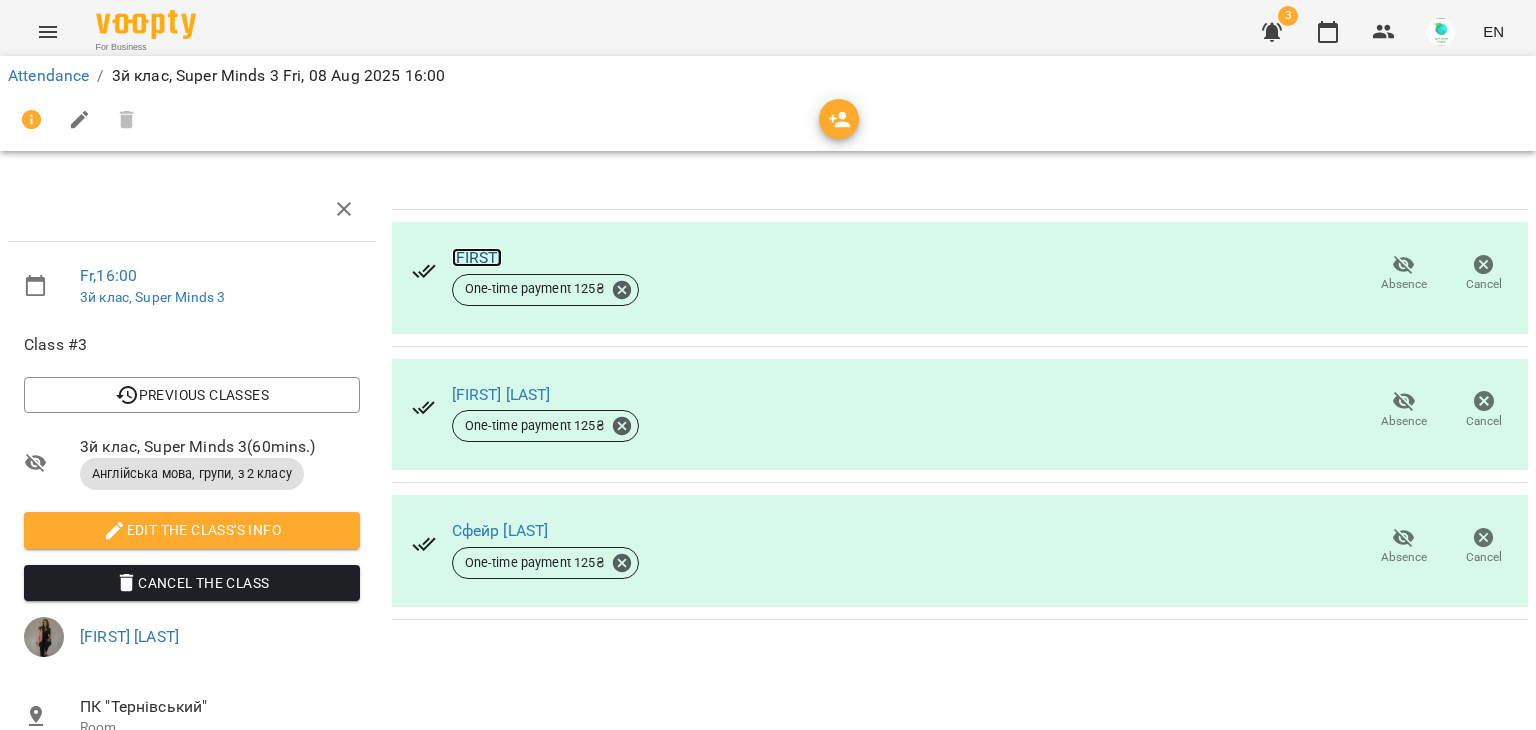 click on "[FIRST]" at bounding box center [477, 257] 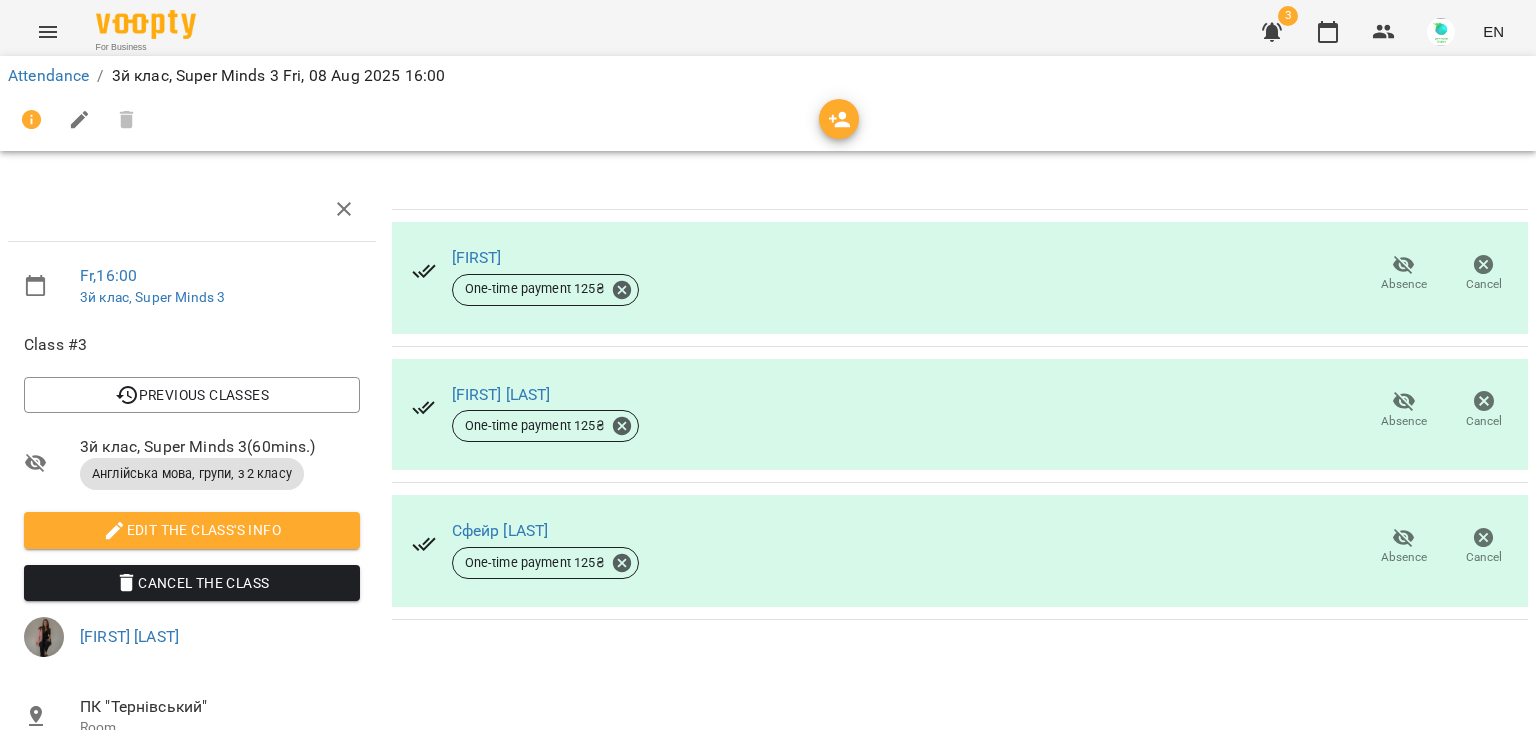 click 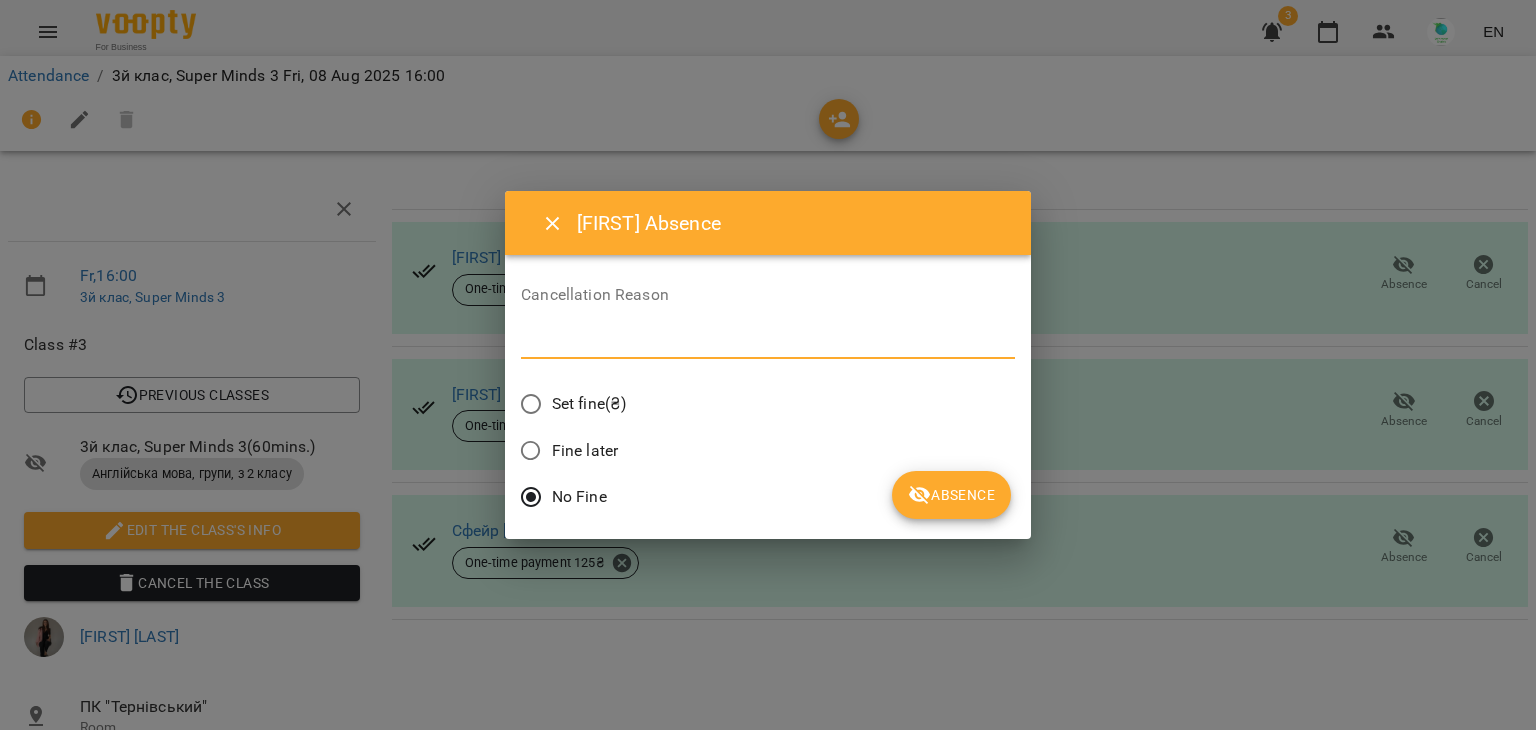click at bounding box center (768, 342) 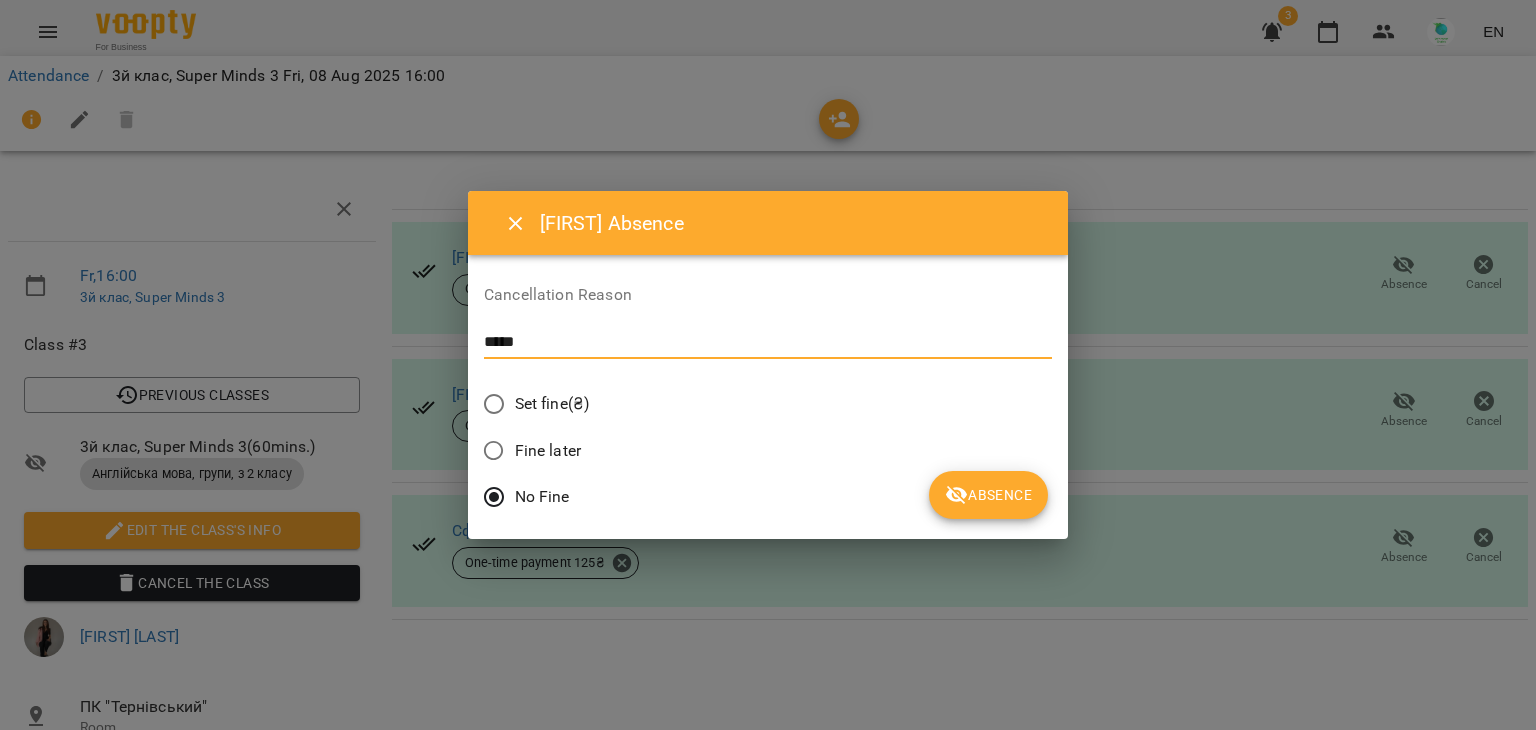 type on "*****" 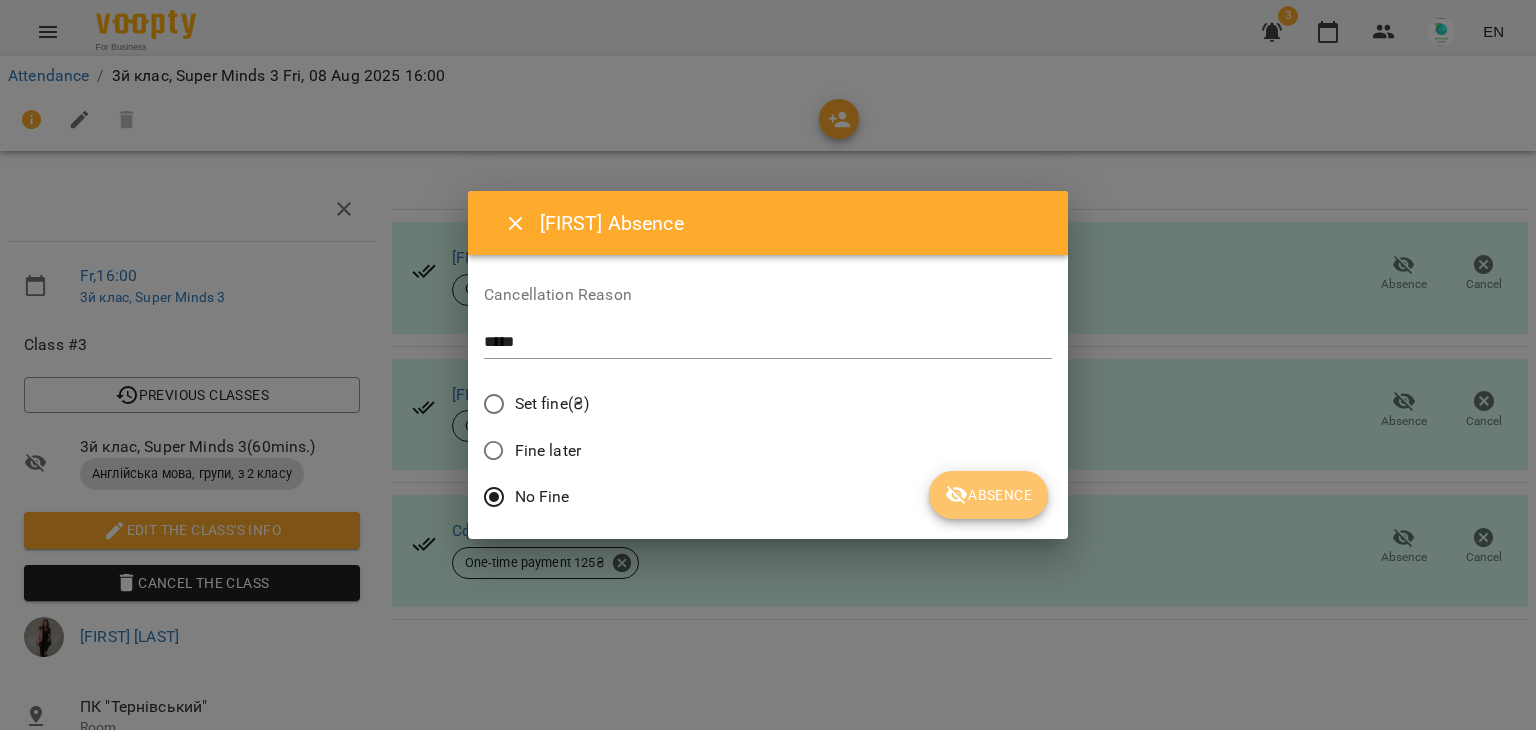 click 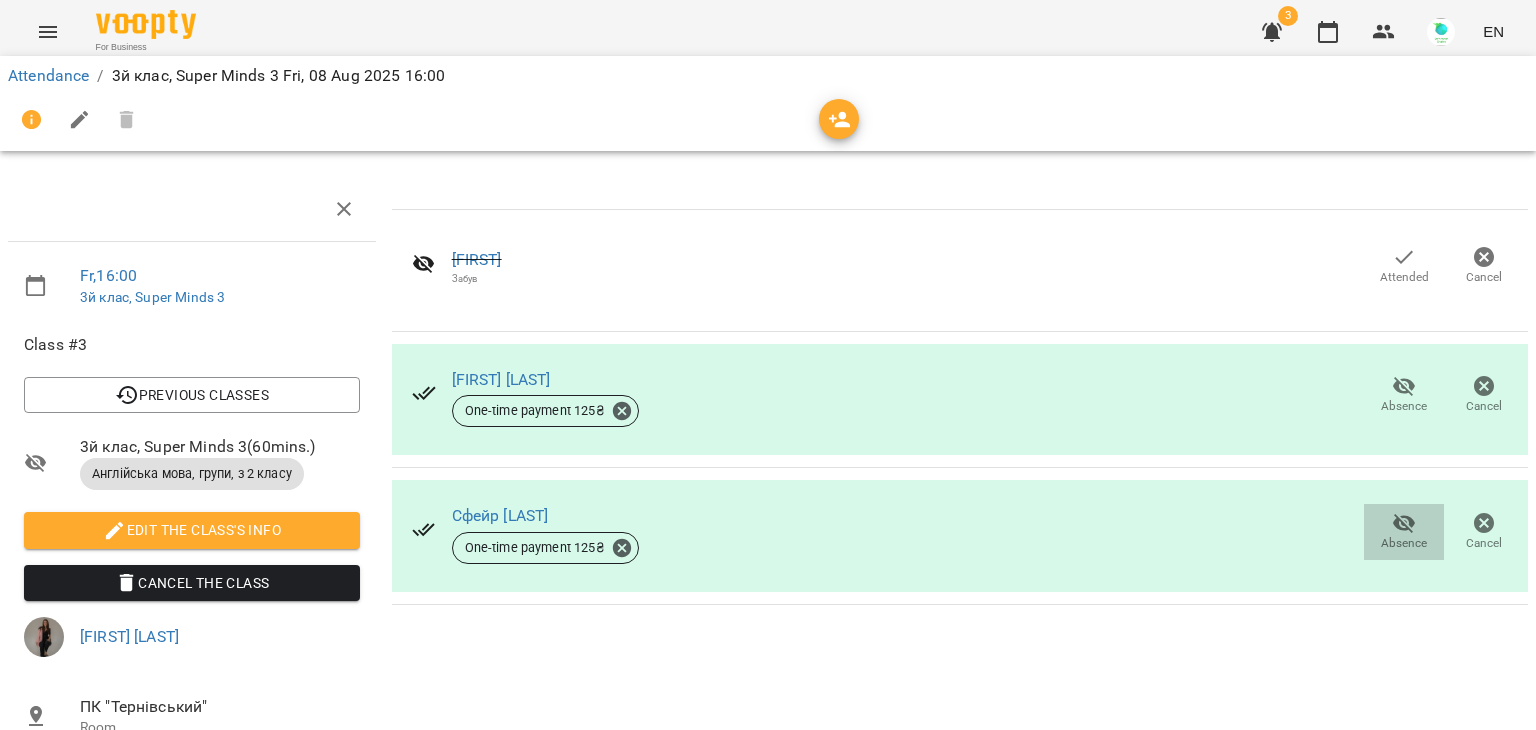click on "Absence" at bounding box center [1404, 531] 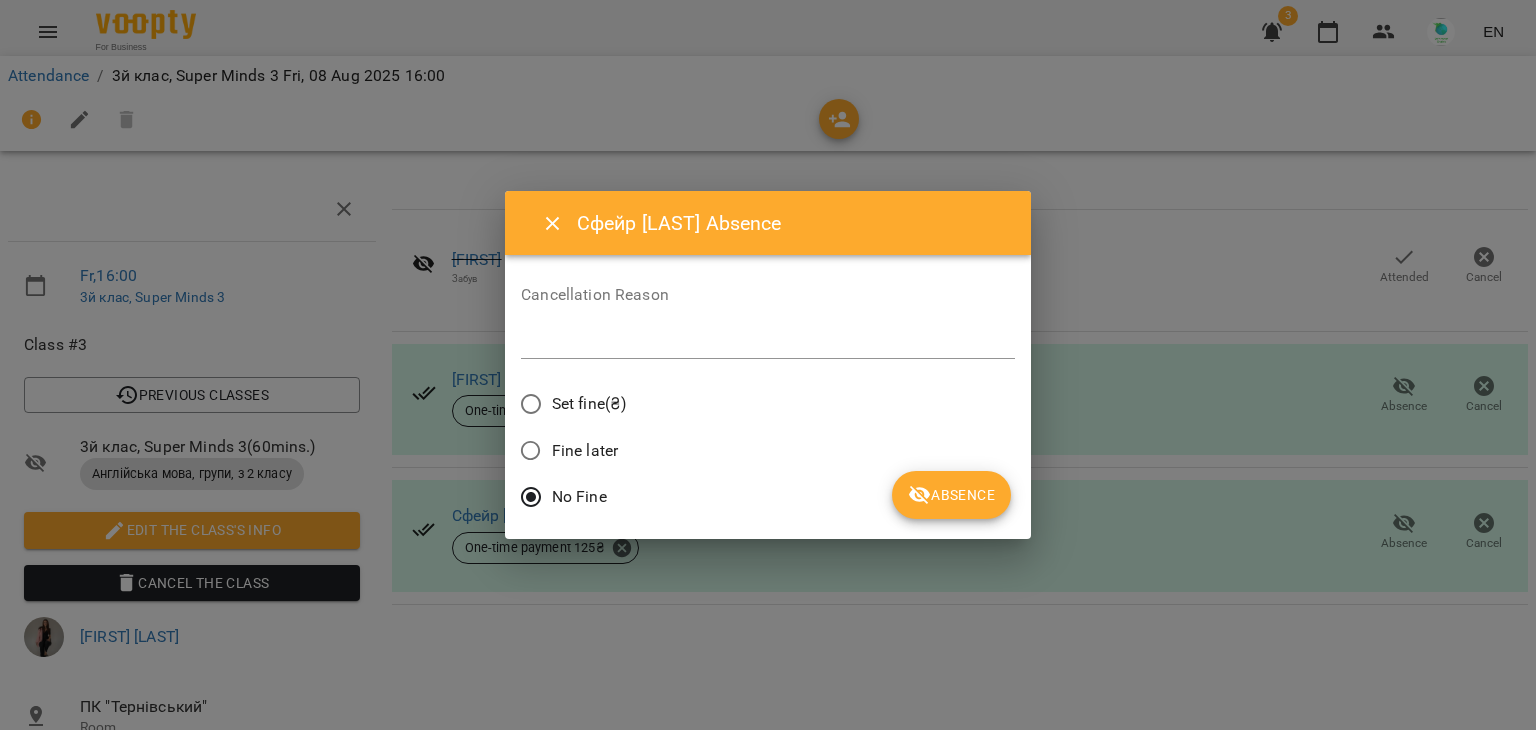 click on "*" at bounding box center [768, 343] 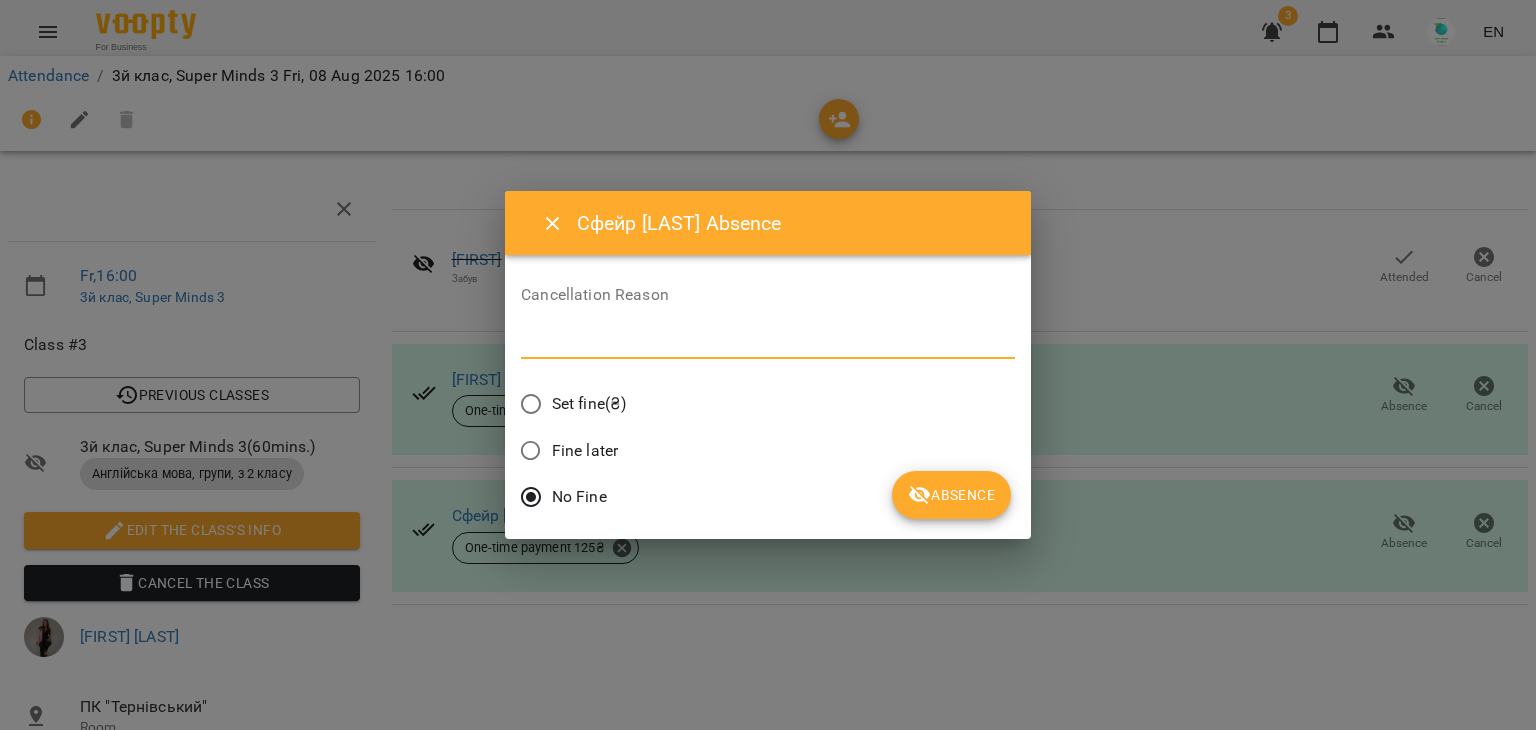 click at bounding box center (768, 342) 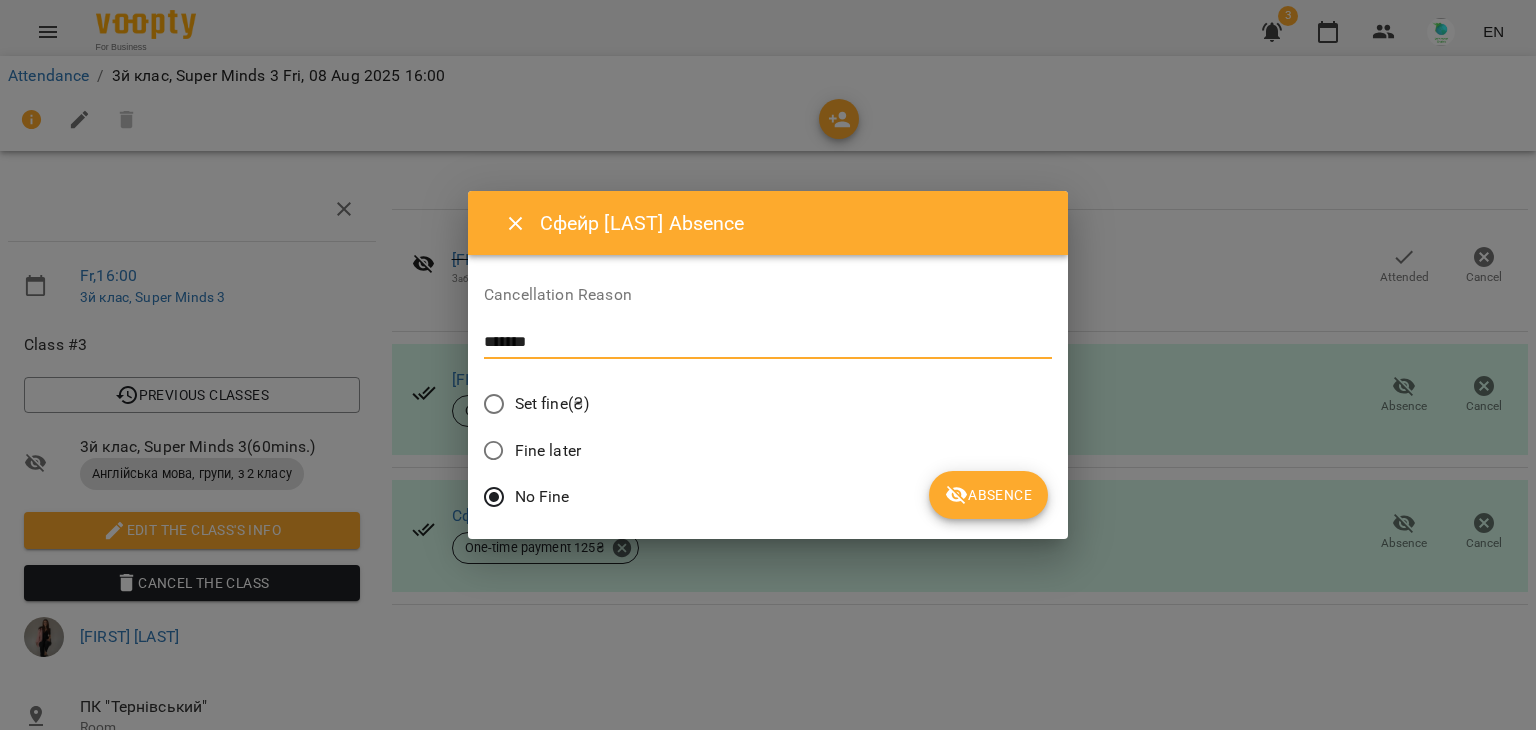type on "*******" 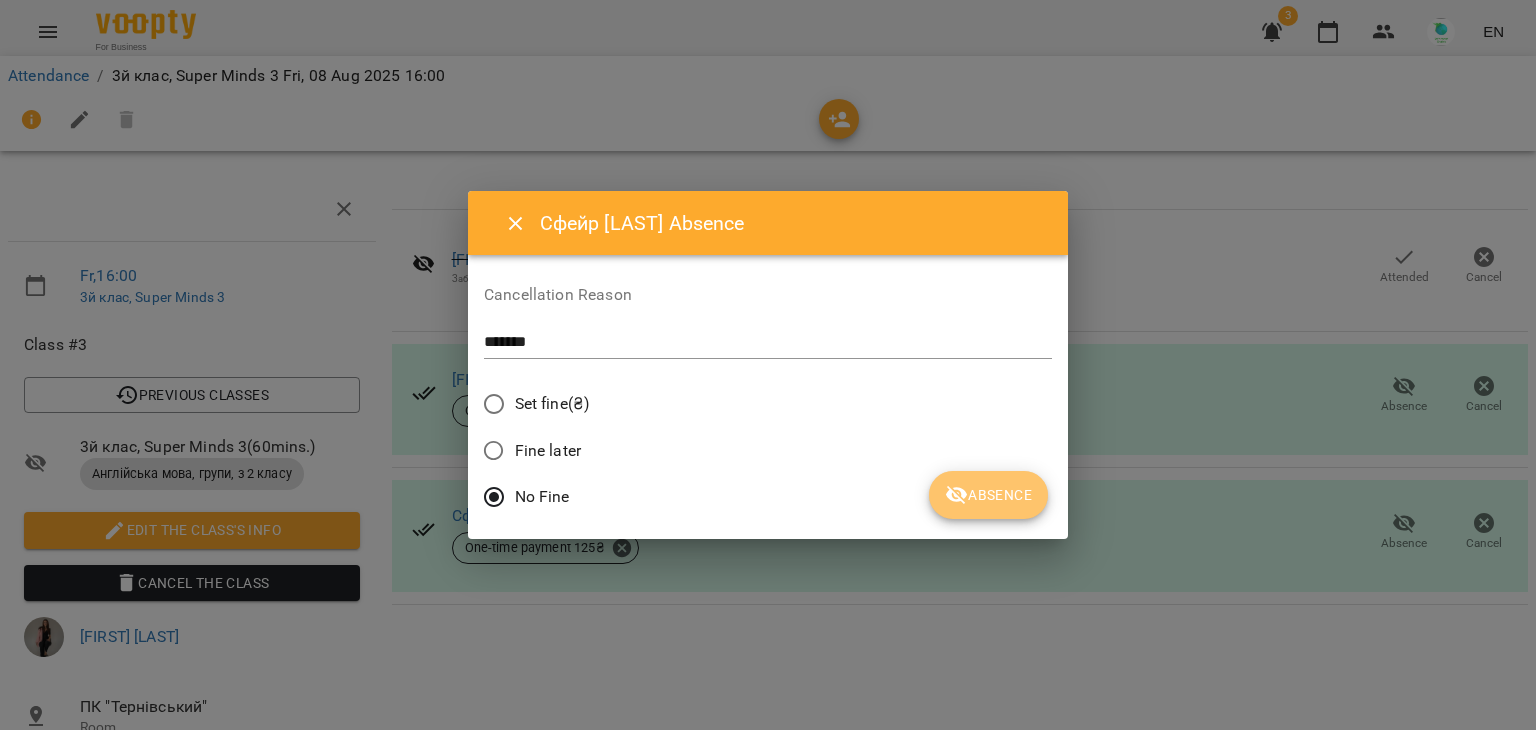 click 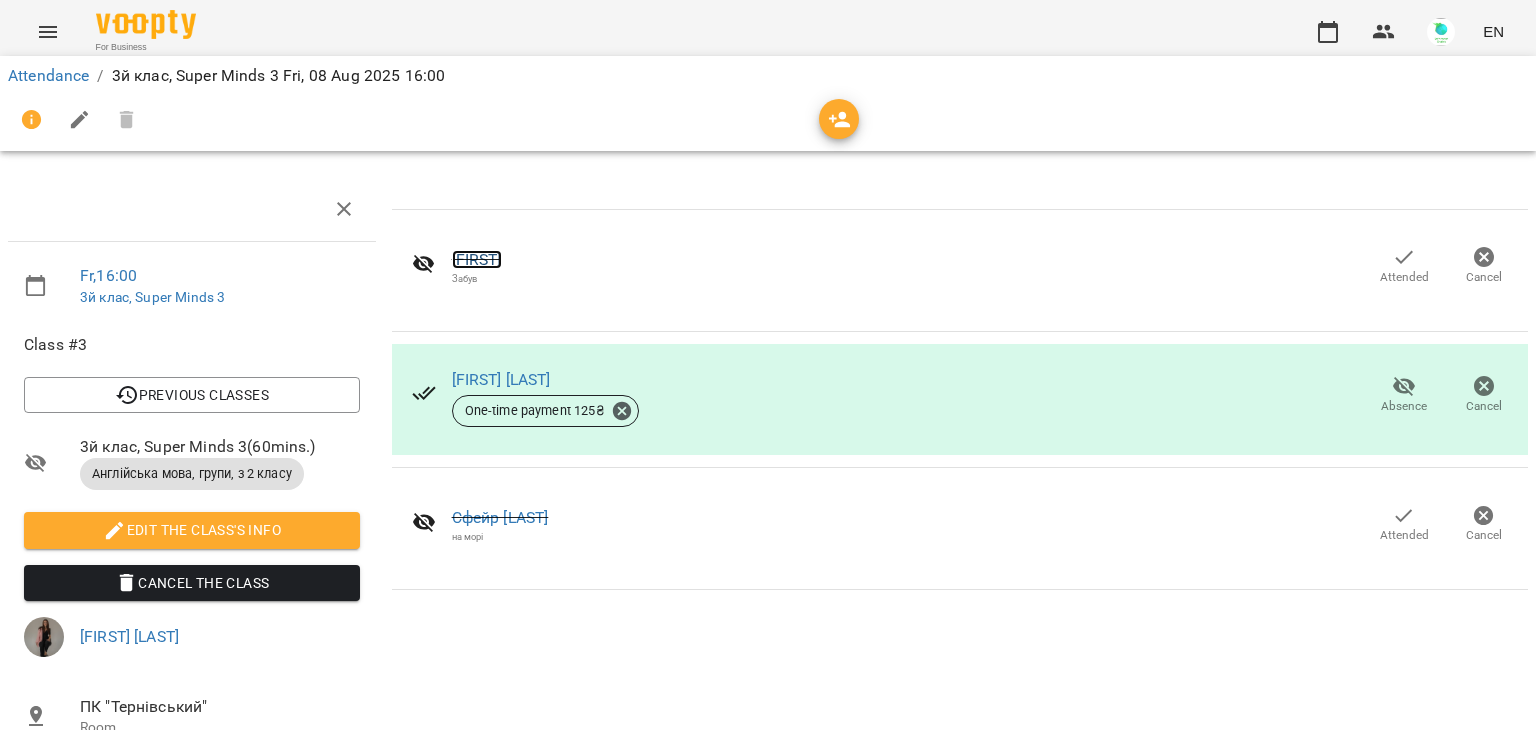 click on "[FIRST]" at bounding box center (477, 259) 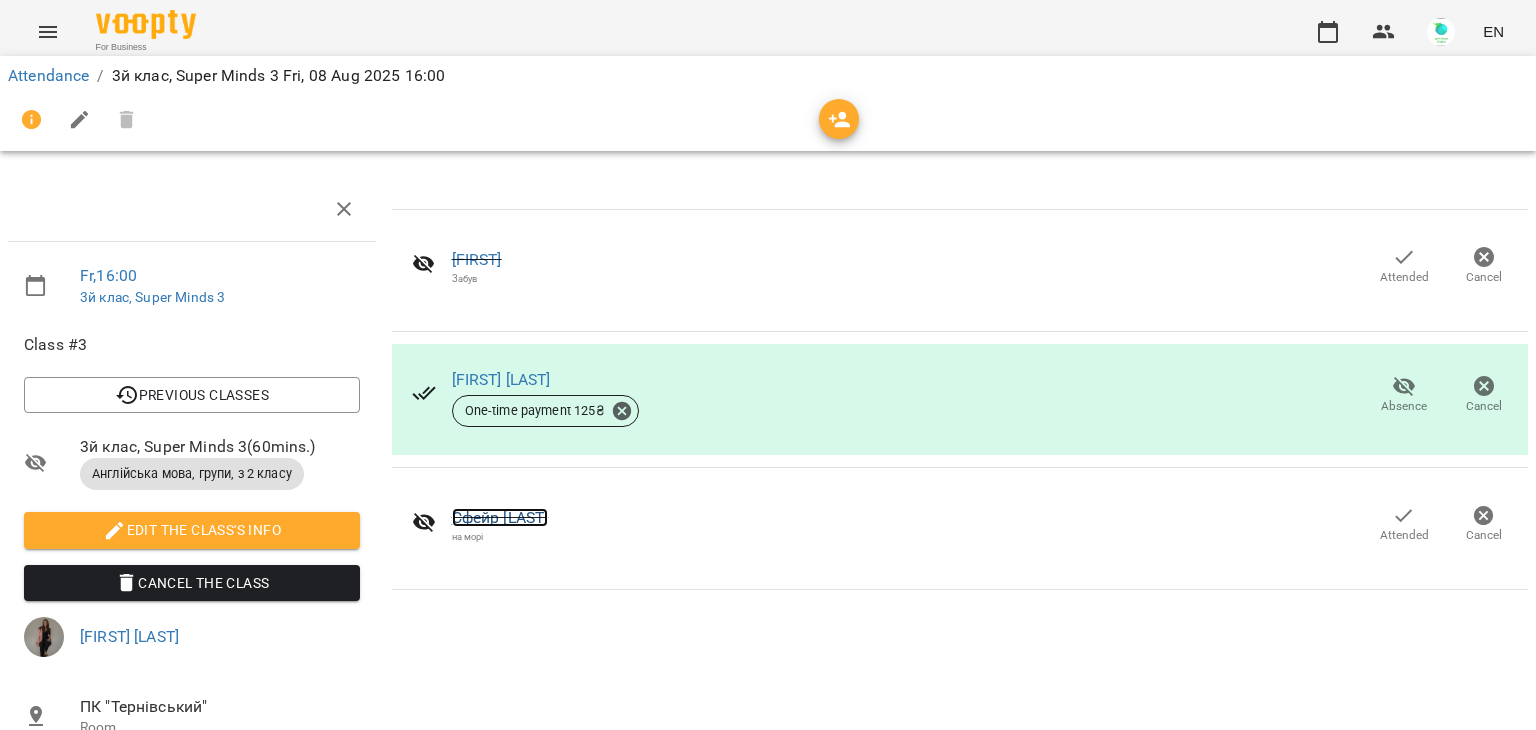 click on "Сфейр [LAST]" at bounding box center (500, 517) 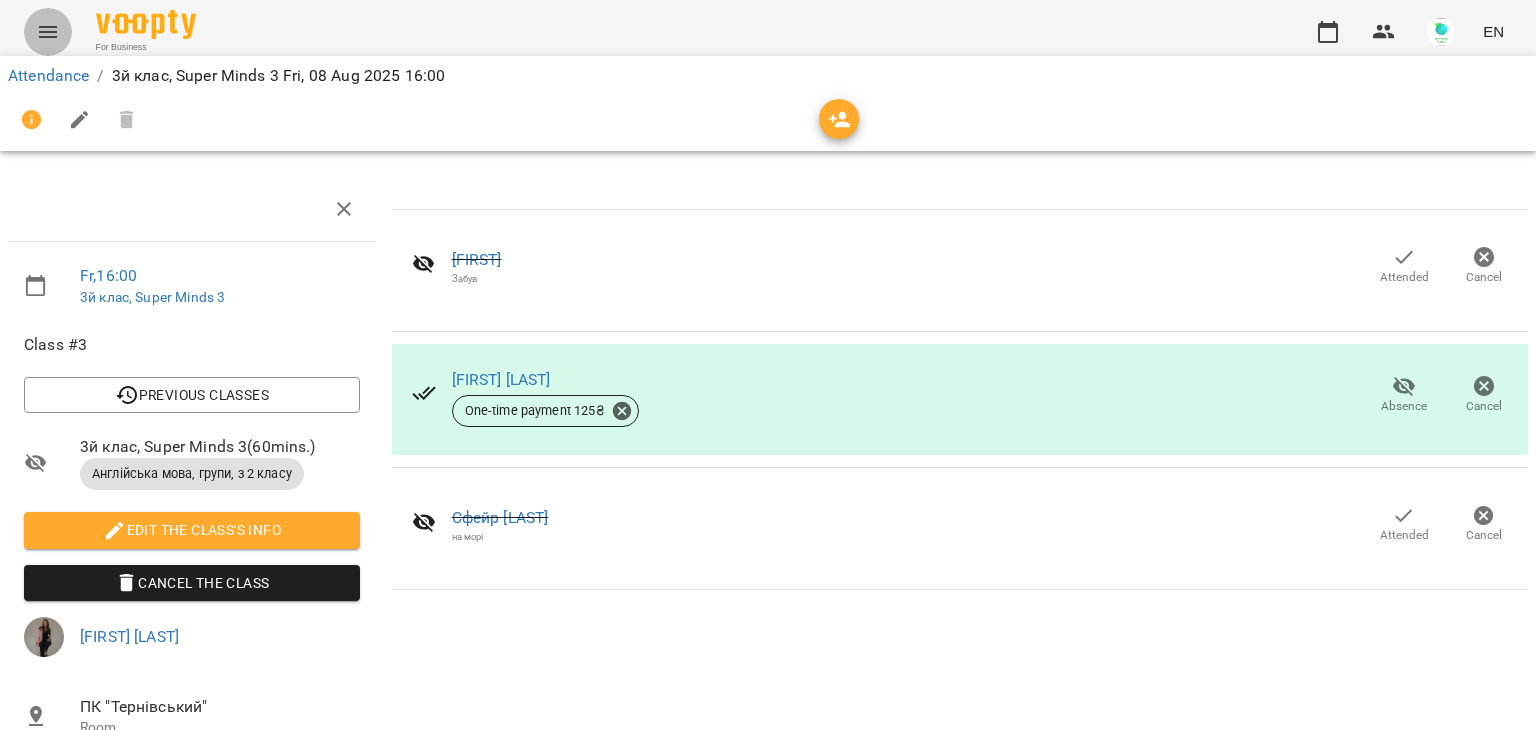 click at bounding box center (48, 32) 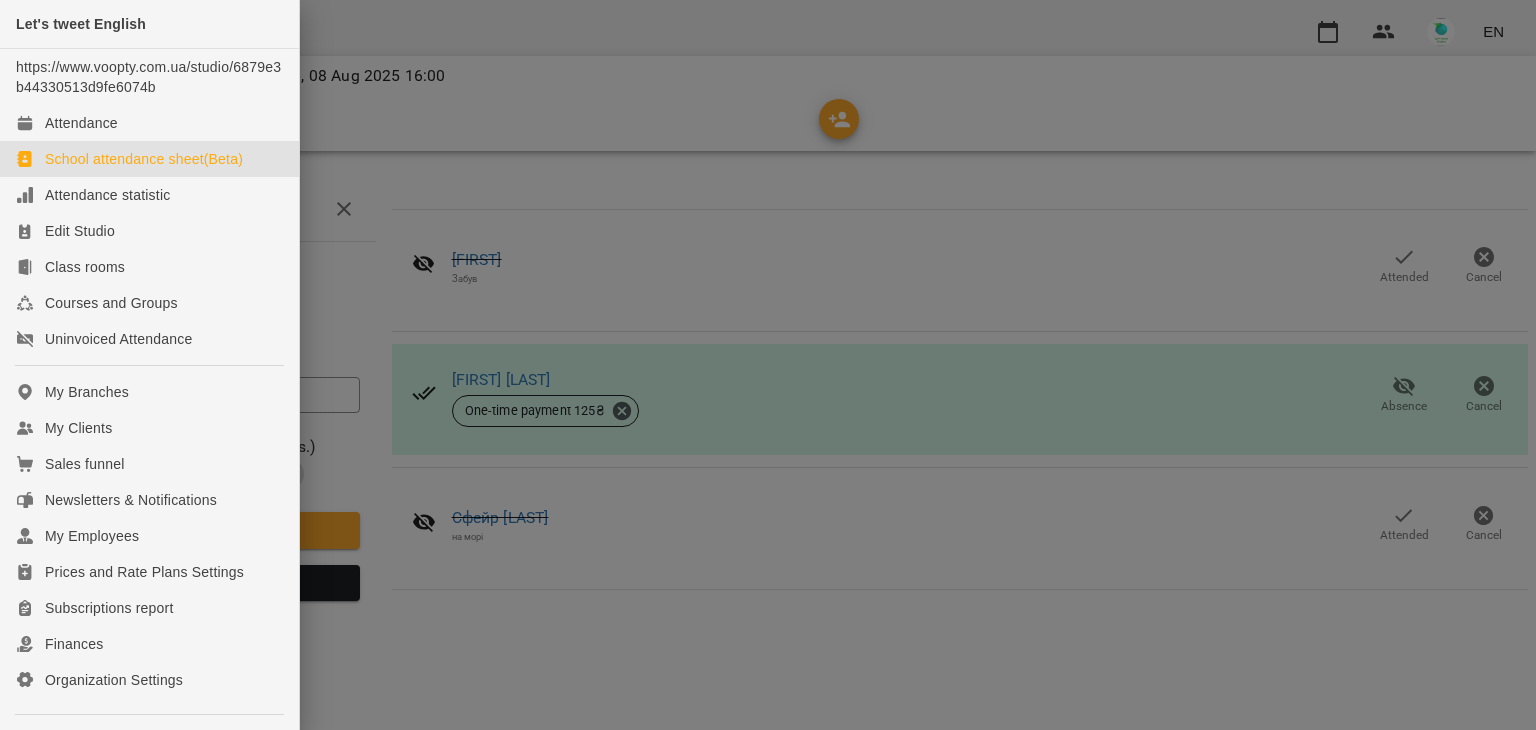 click on "School attendance sheet(Beta)" at bounding box center (144, 159) 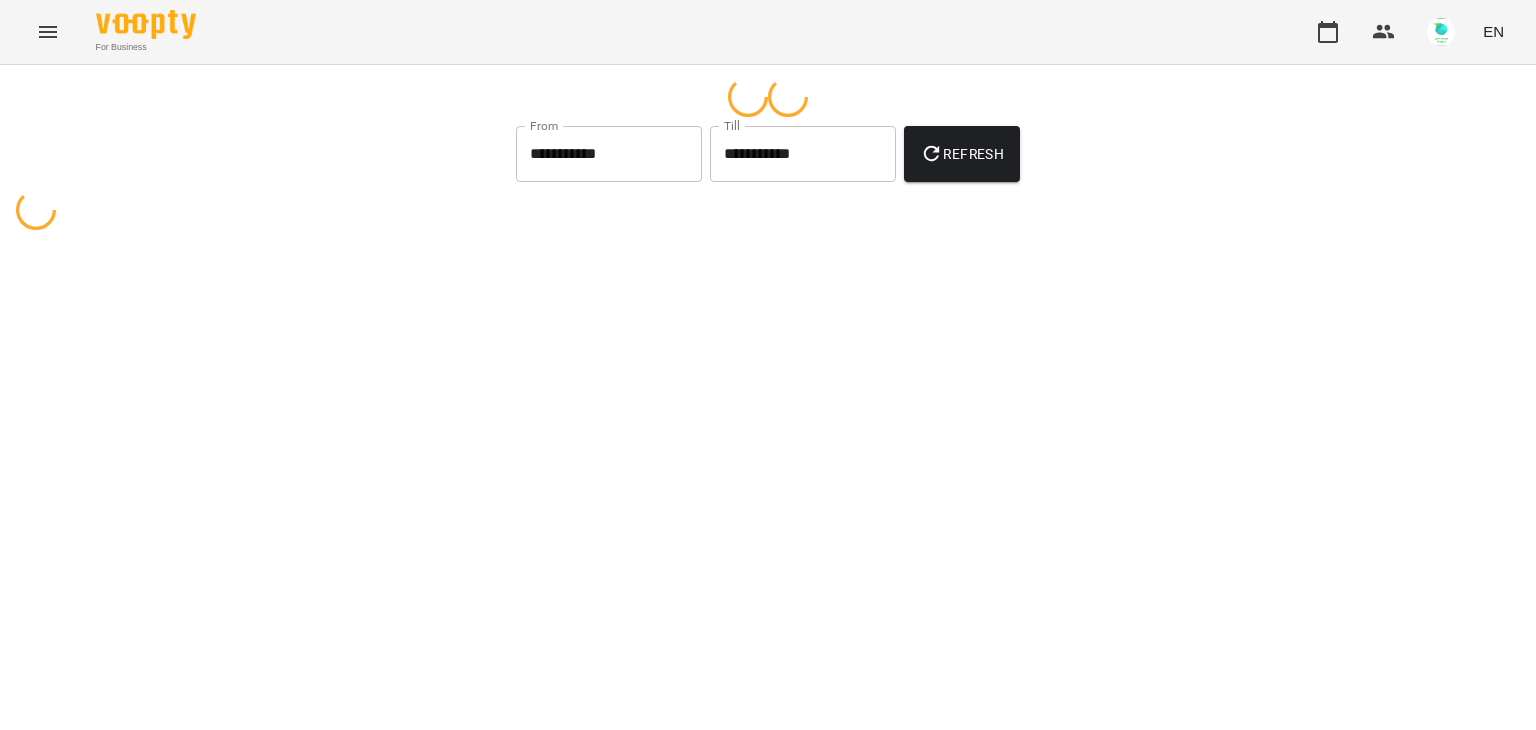 select on "**********" 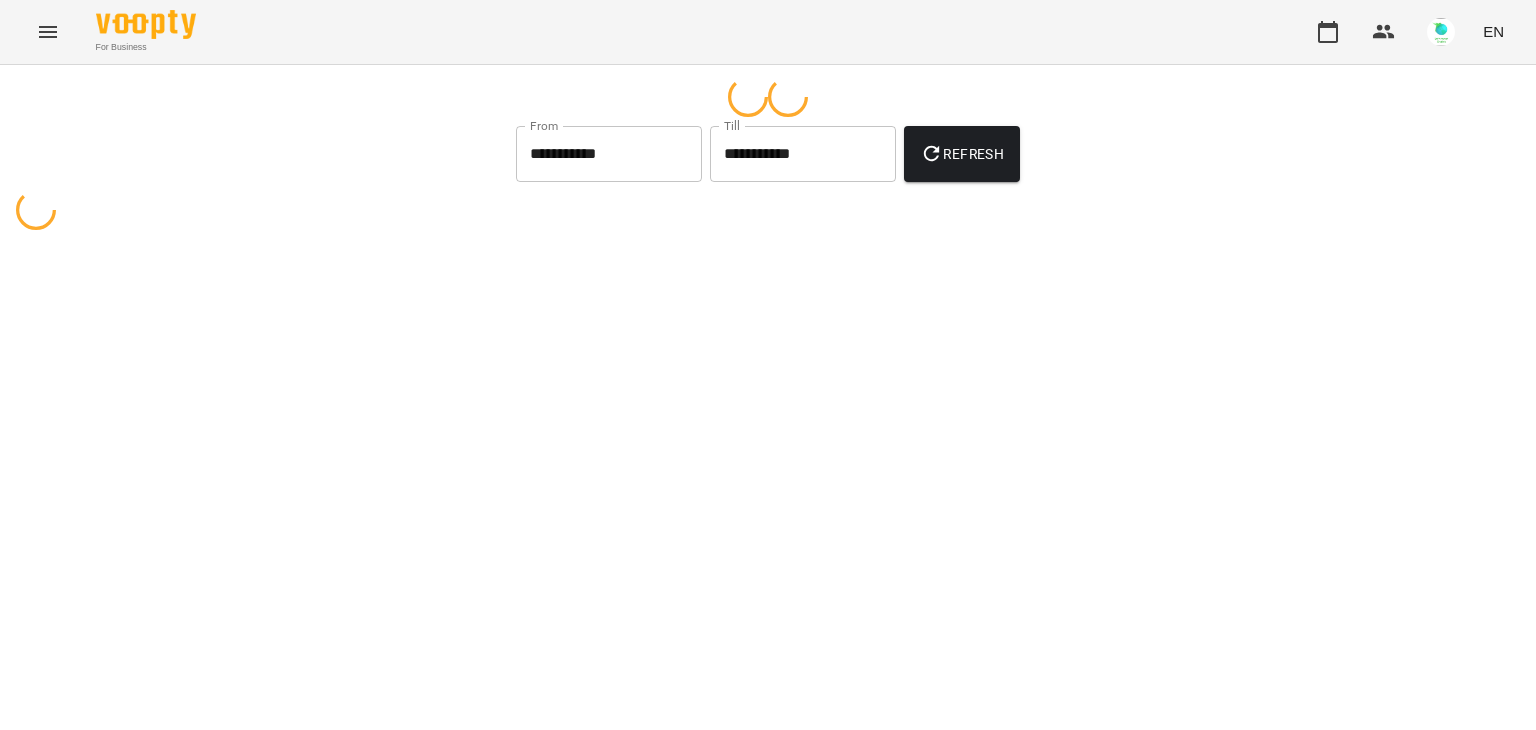 select on "**********" 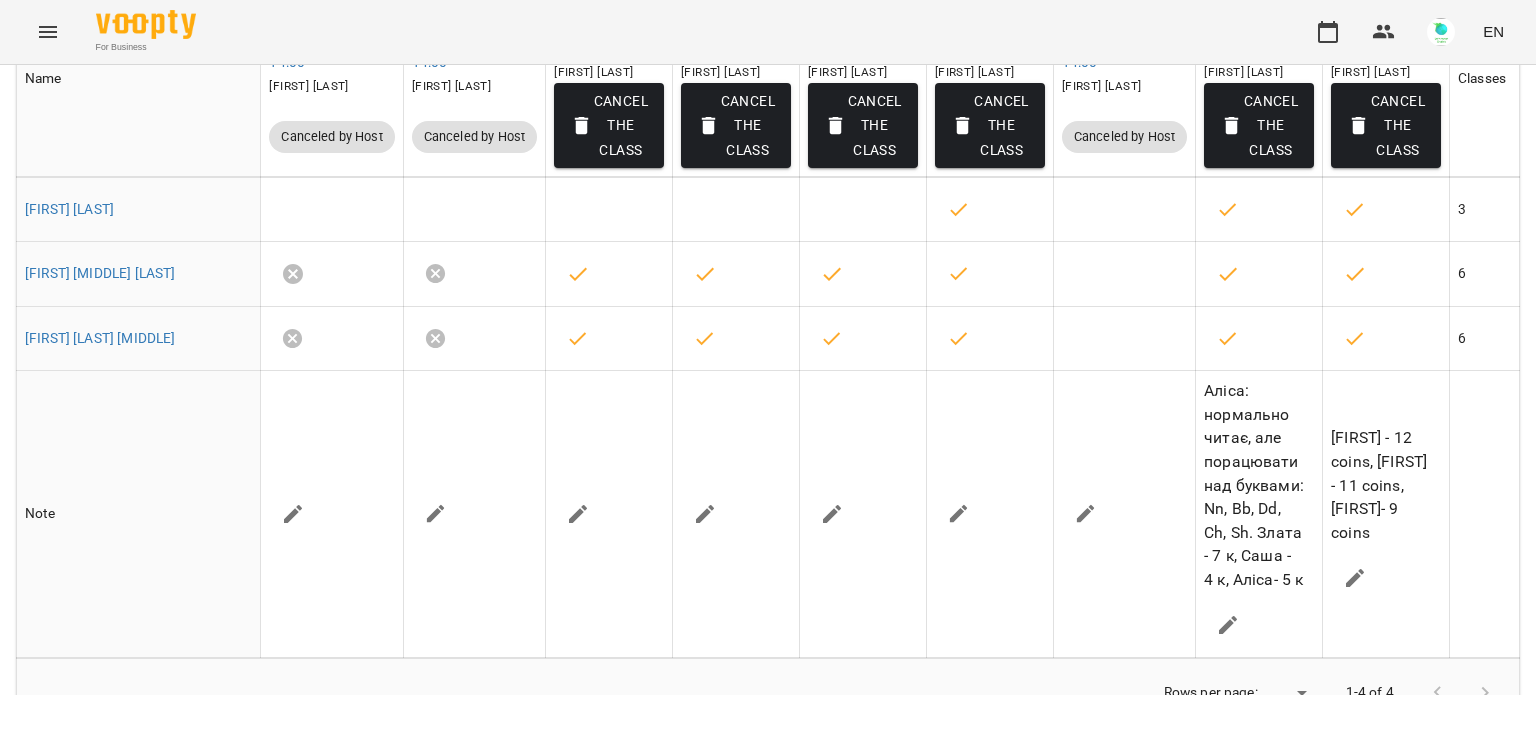 scroll, scrollTop: 0, scrollLeft: 0, axis: both 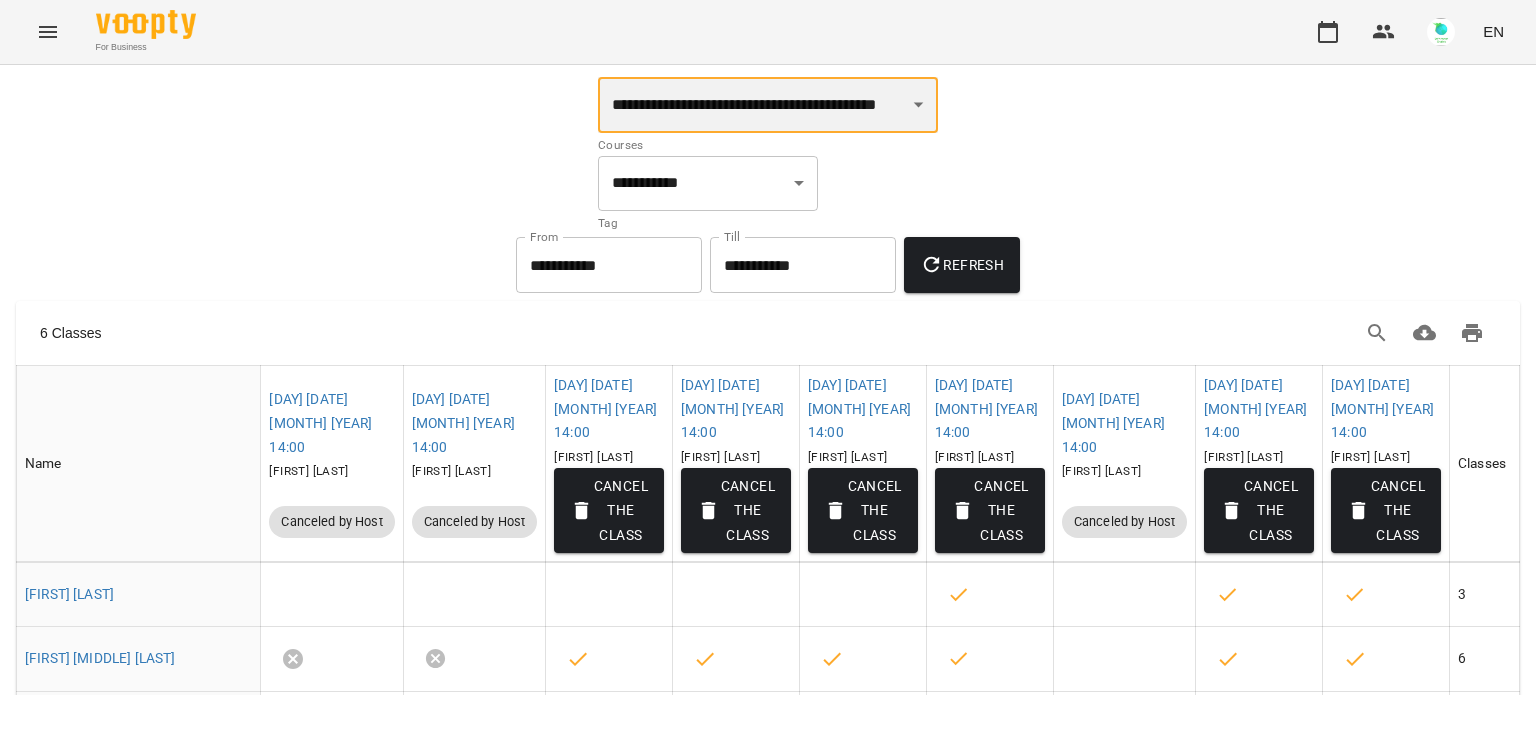 click on "**********" at bounding box center (768, 105) 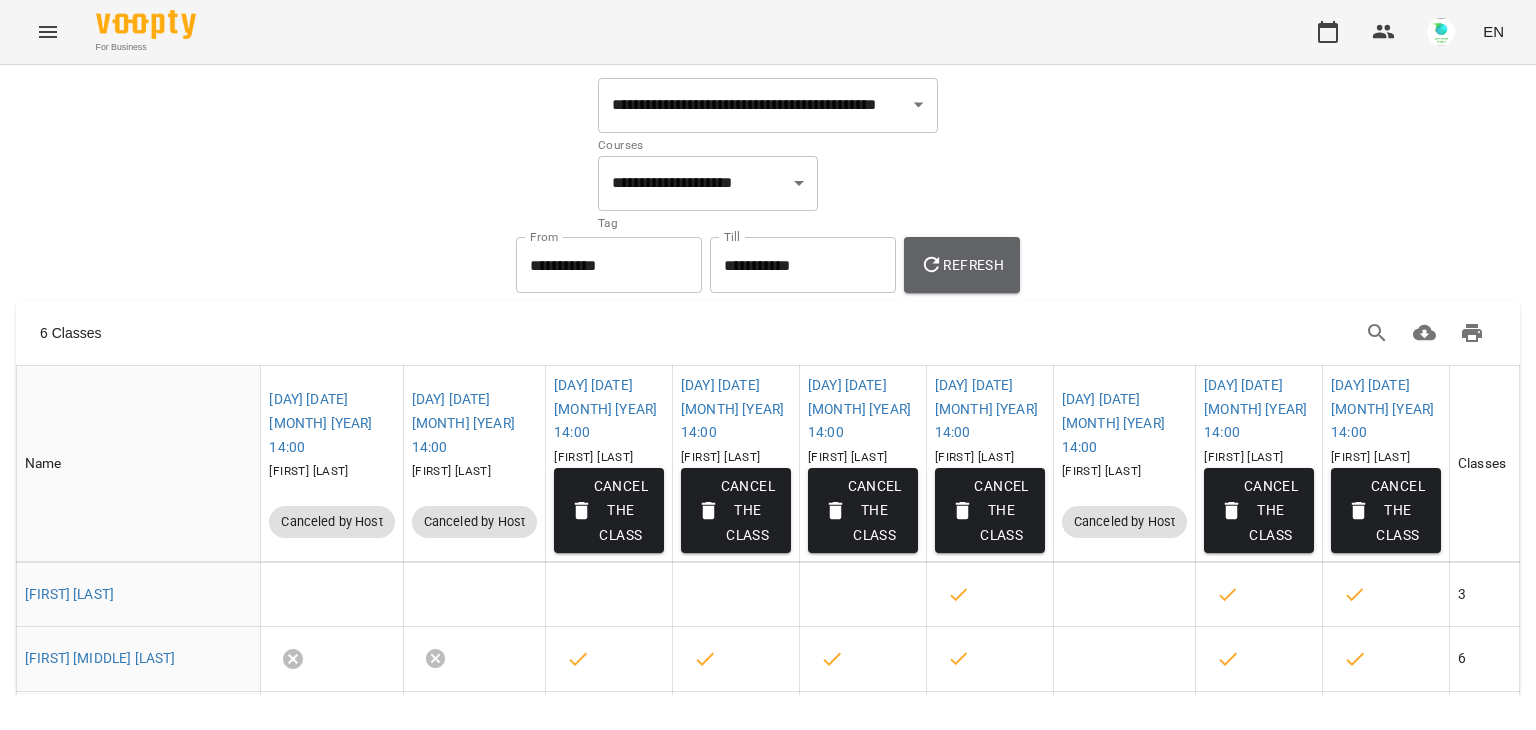 click 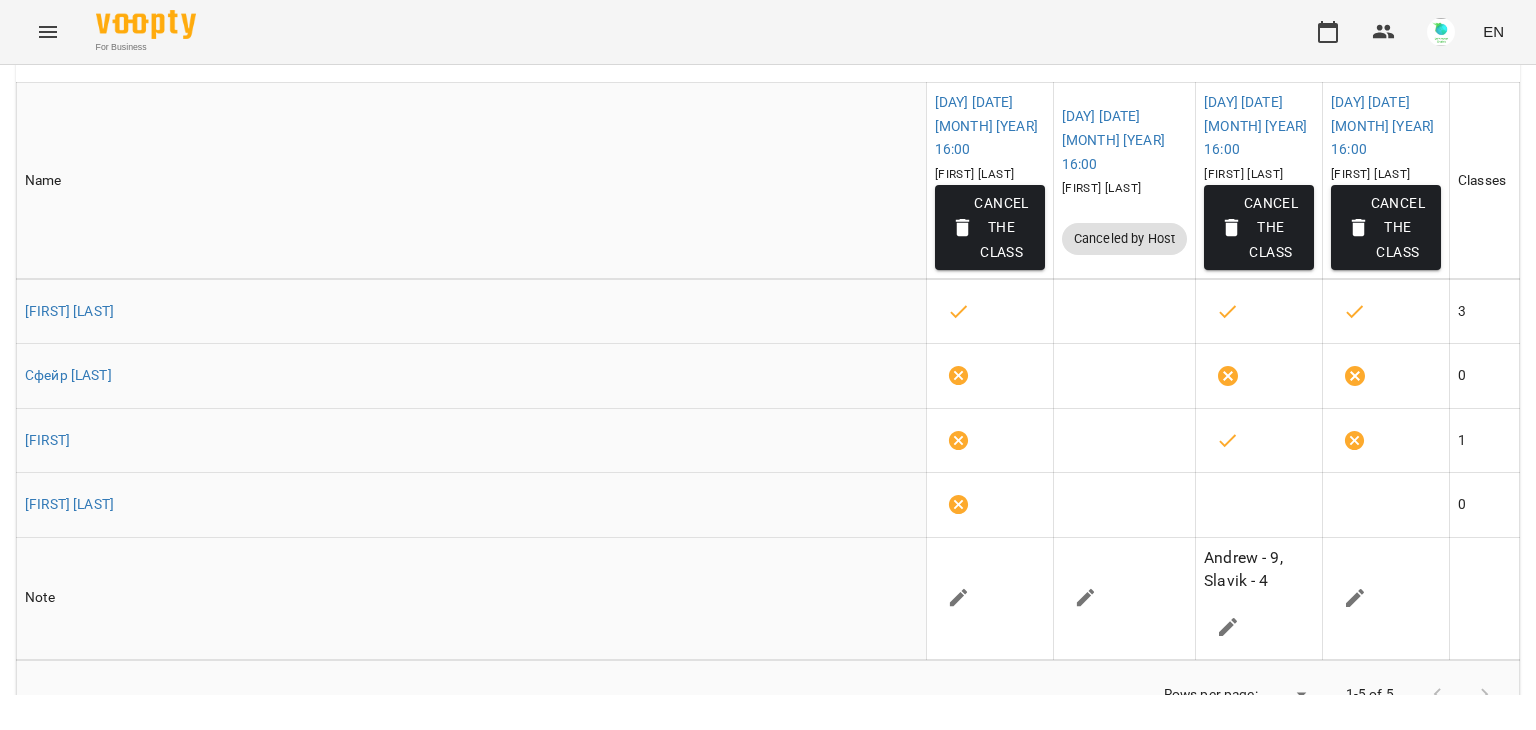 scroll, scrollTop: 284, scrollLeft: 0, axis: vertical 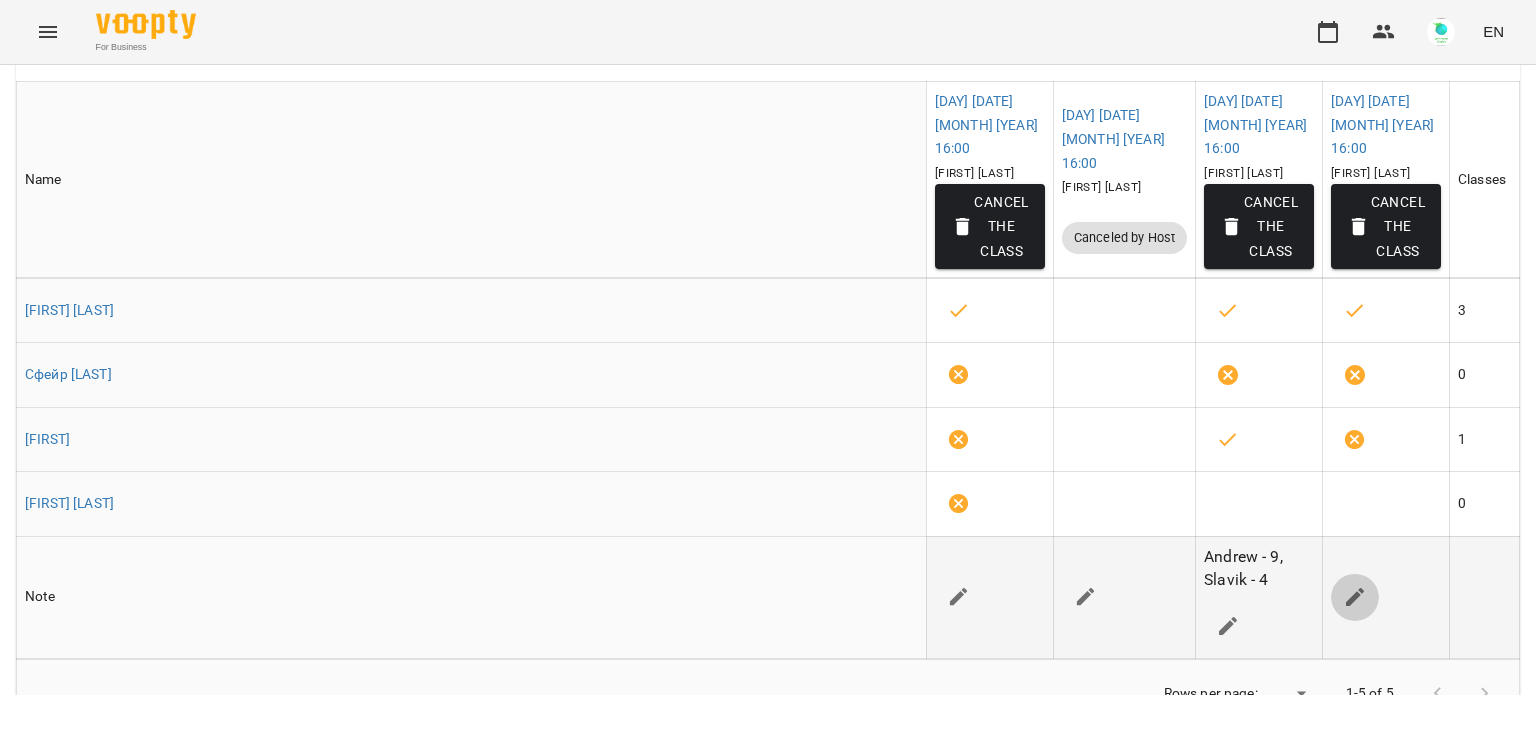 click 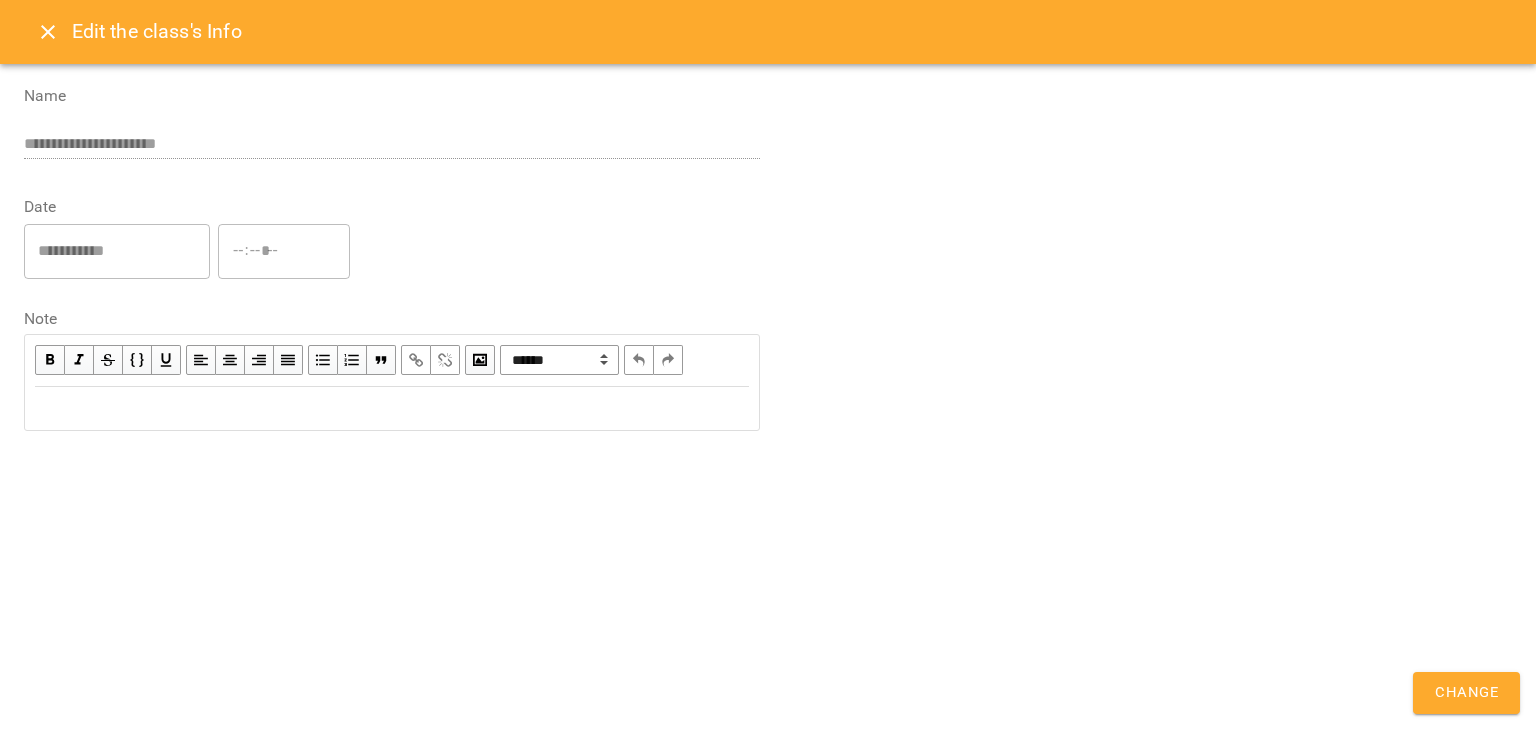 click at bounding box center [392, 408] 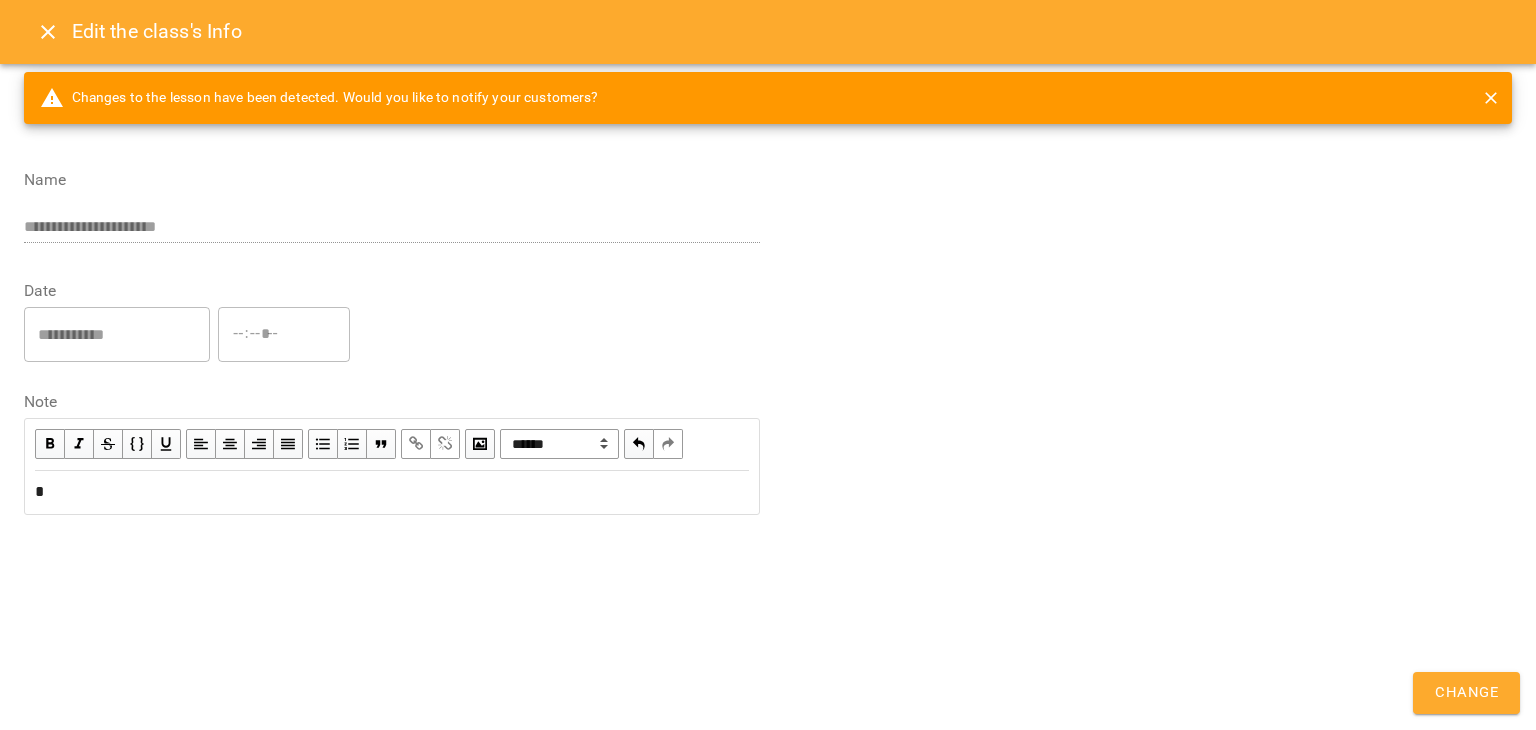 type 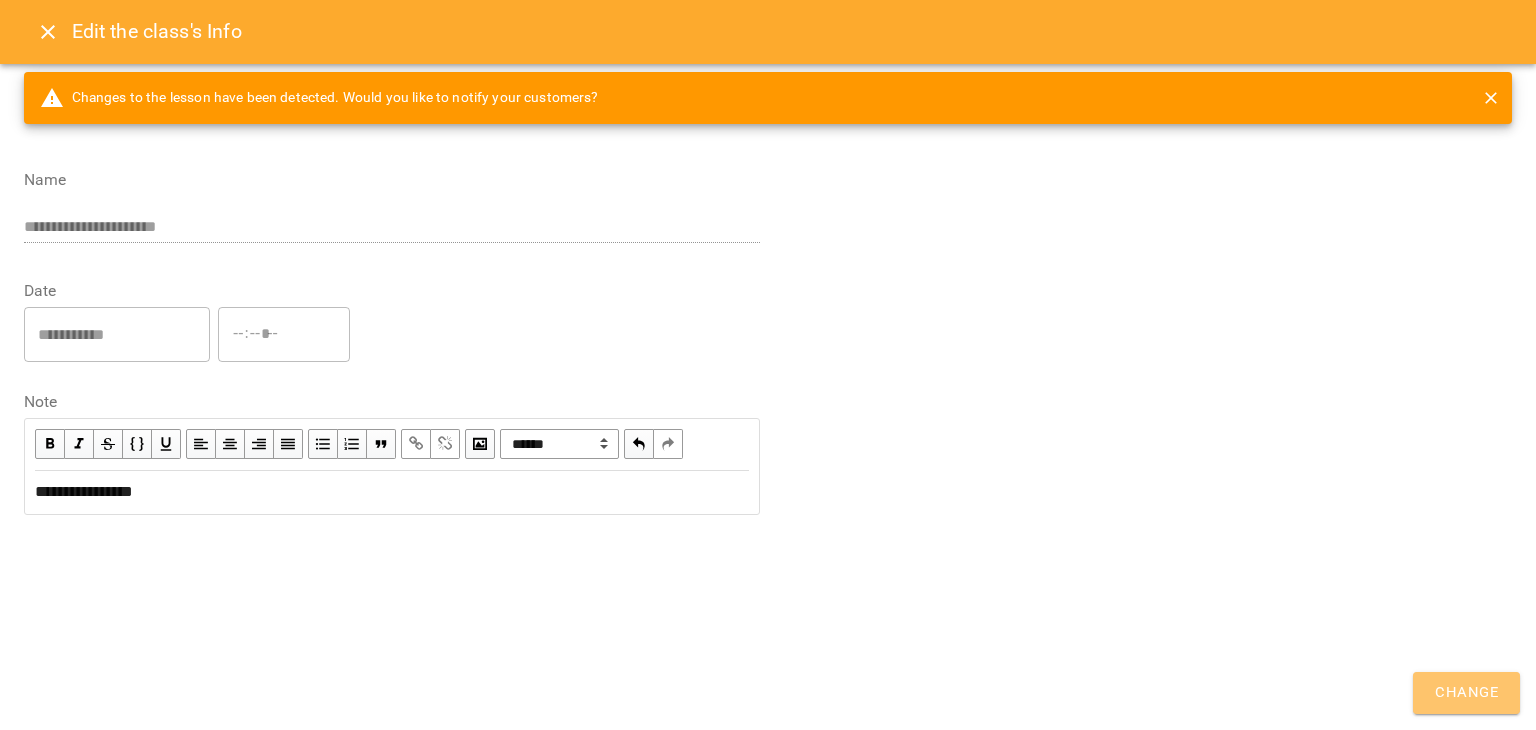 click on "Change" at bounding box center (1466, 693) 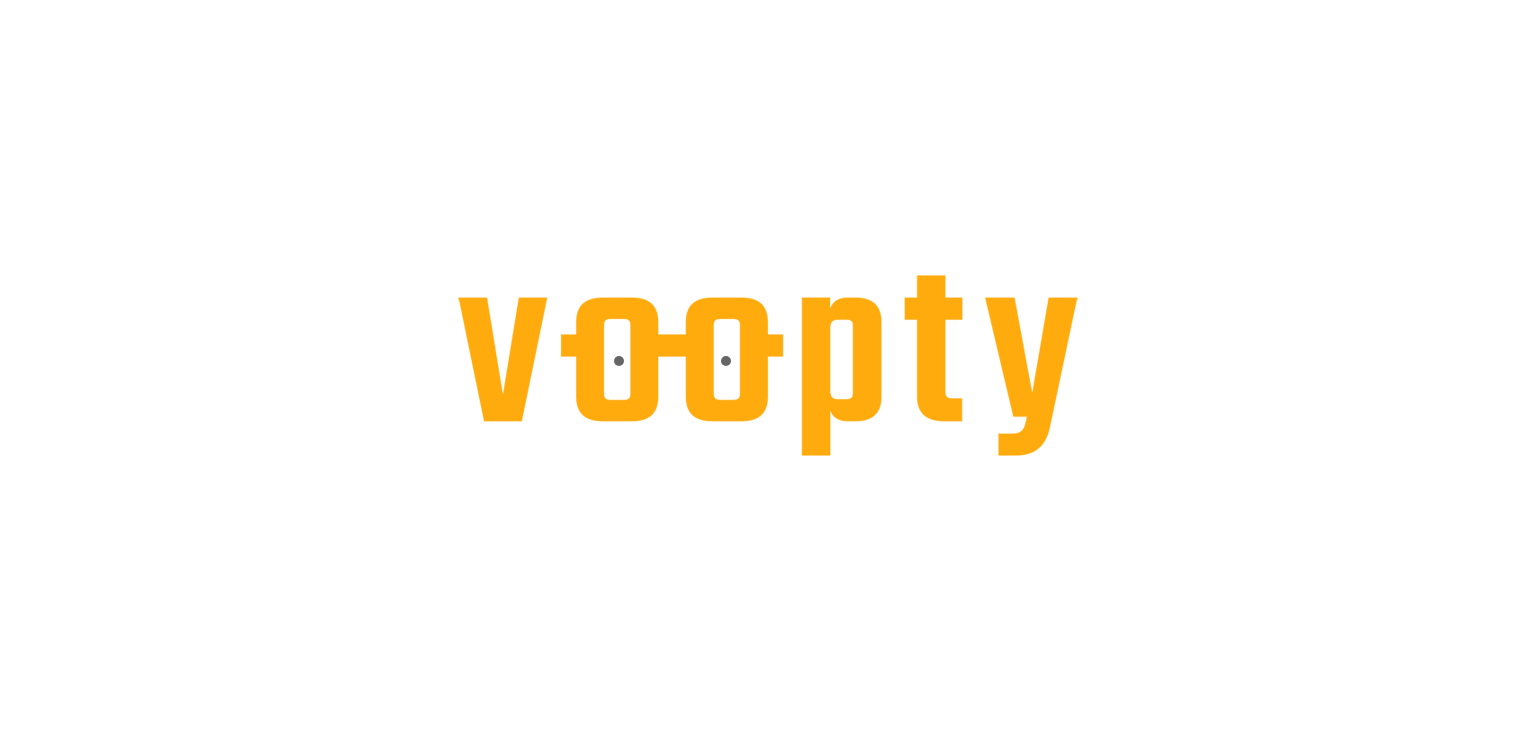 scroll, scrollTop: 0, scrollLeft: 0, axis: both 